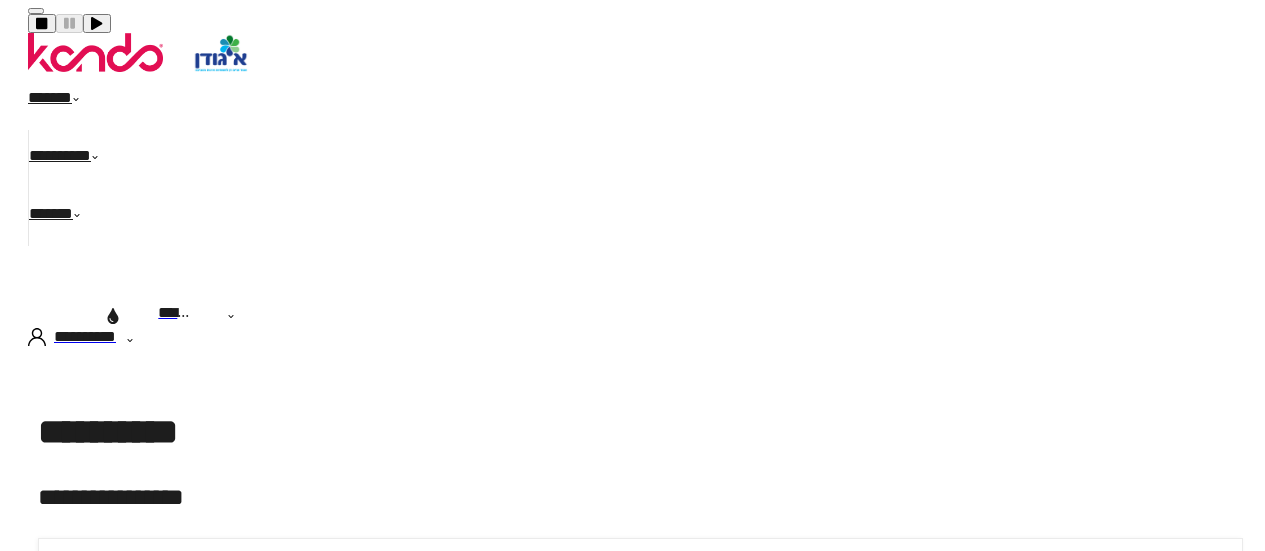 scroll, scrollTop: 0, scrollLeft: 0, axis: both 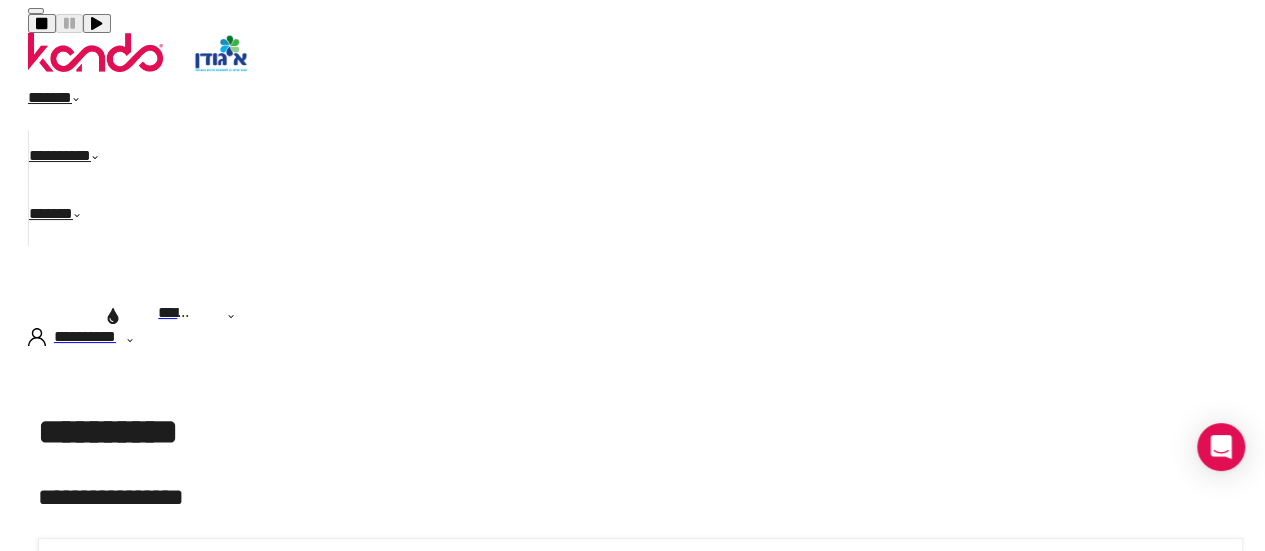 click on "******" at bounding box center (65, 101) 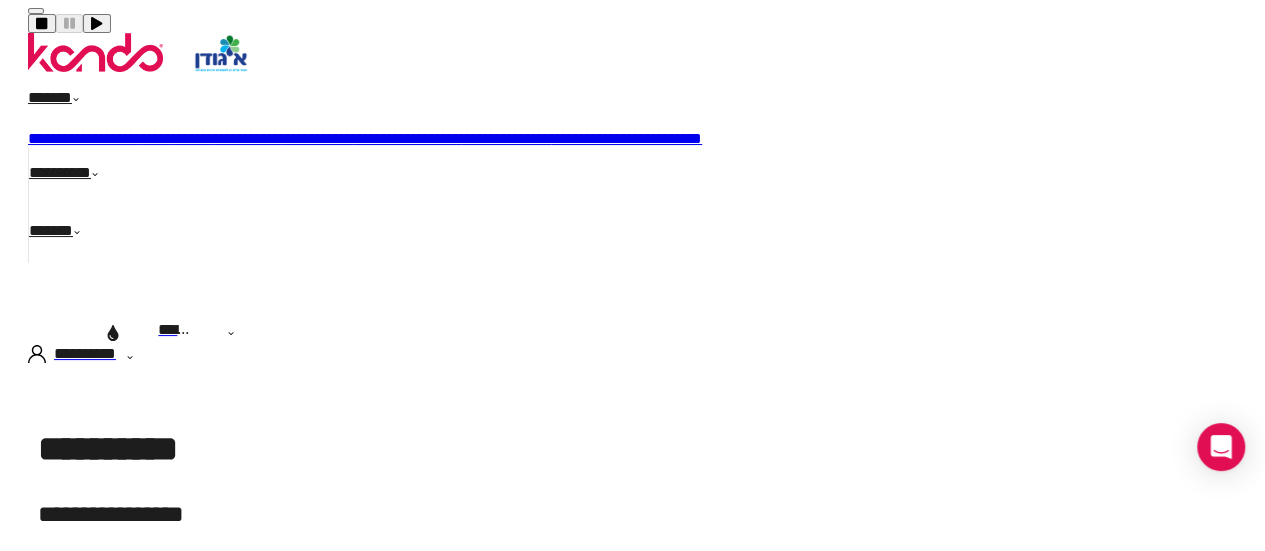 click on "**********" at bounding box center [407, 138] 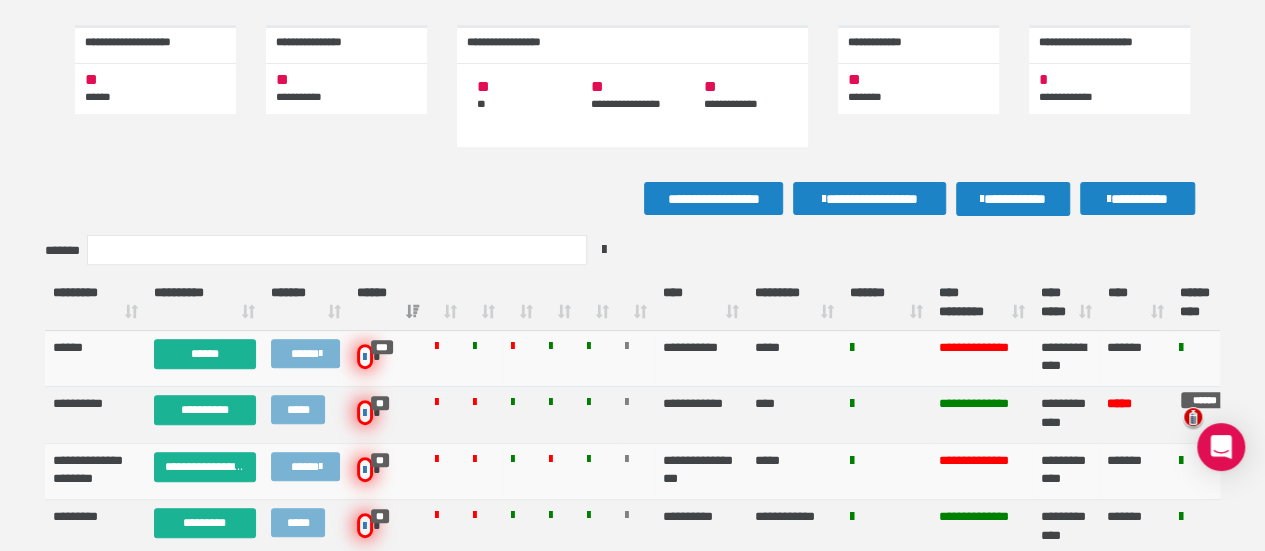 scroll, scrollTop: 216, scrollLeft: 0, axis: vertical 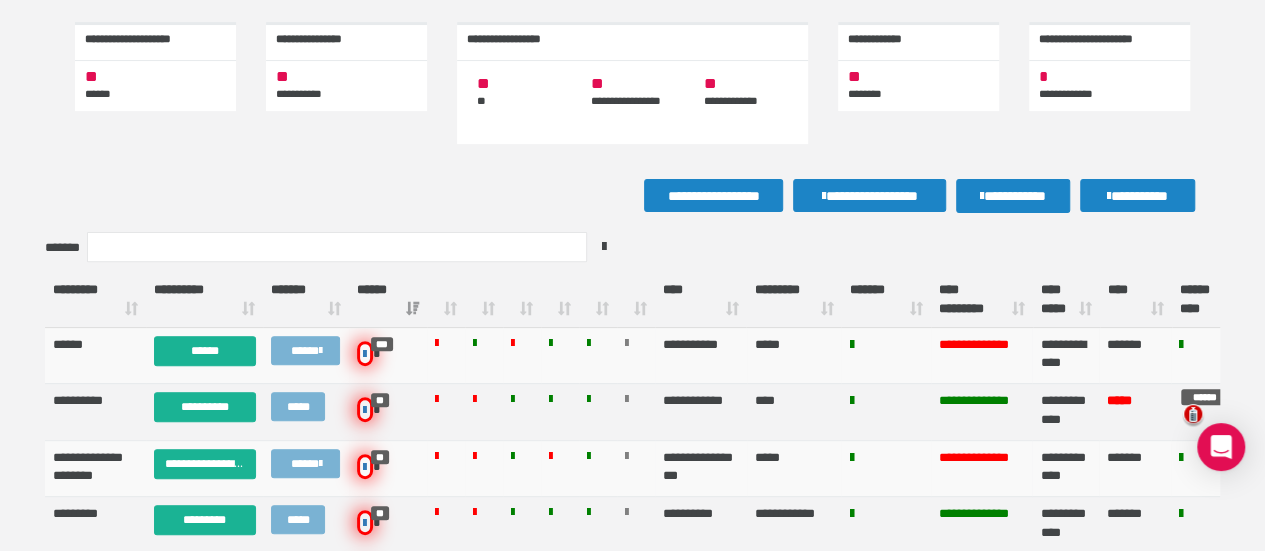 click on "**** *****" at bounding box center [1066, 300] 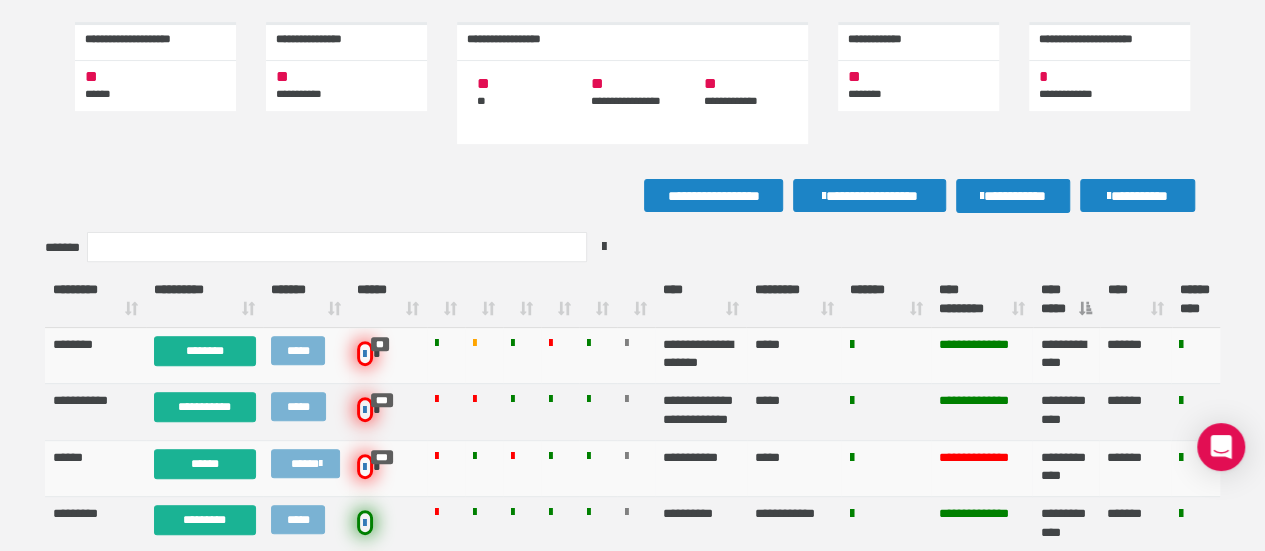 click on "**** *****" at bounding box center (1066, 300) 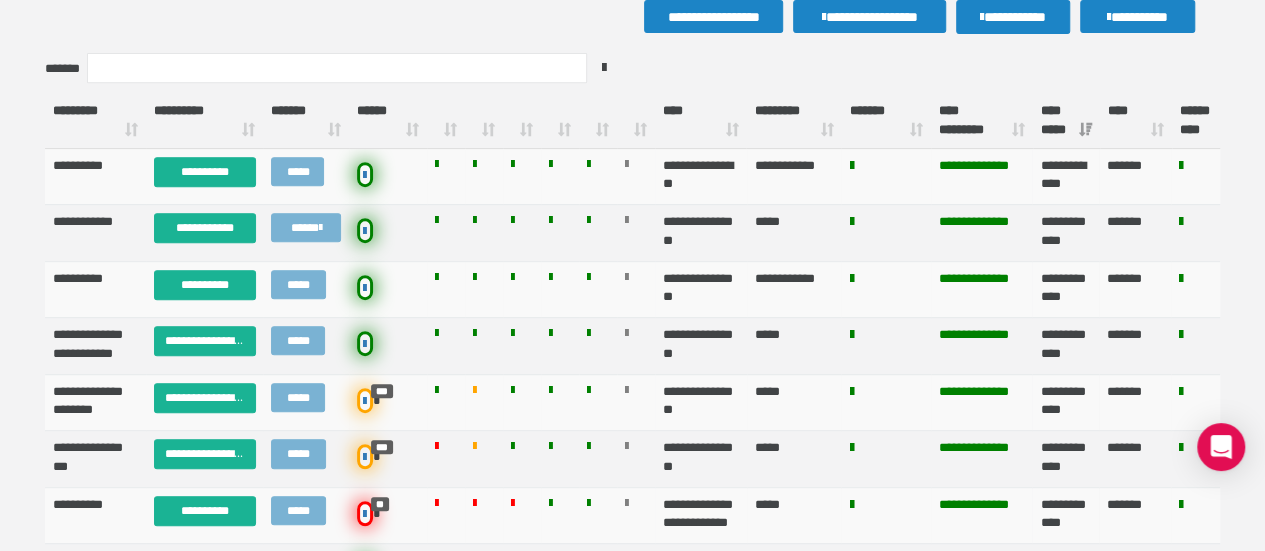 scroll, scrollTop: 402, scrollLeft: 0, axis: vertical 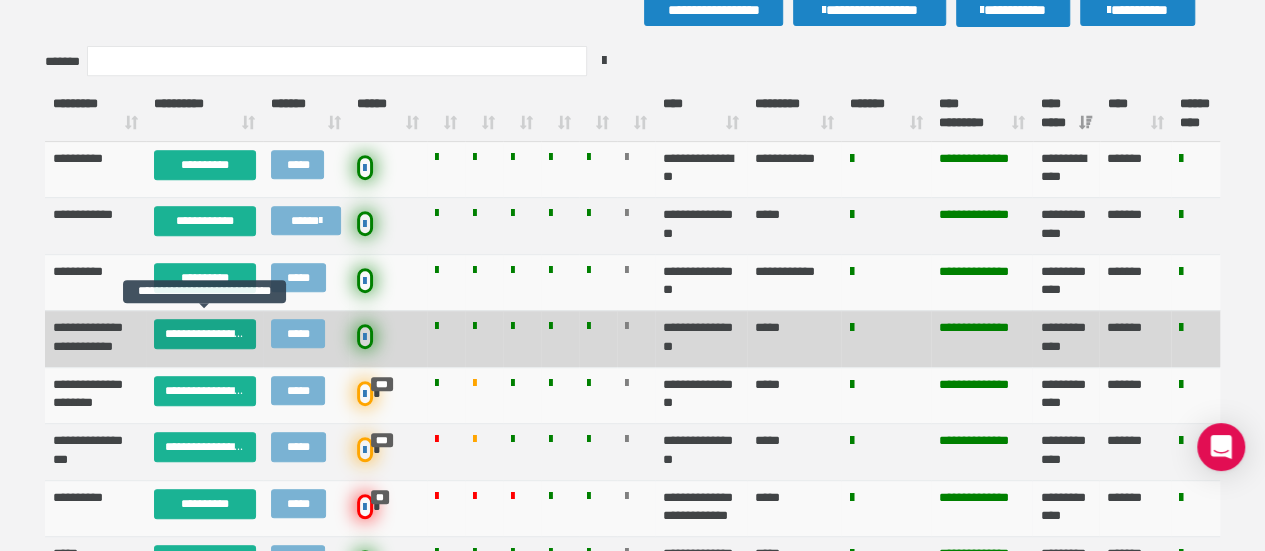 click on "**********" at bounding box center (205, 334) 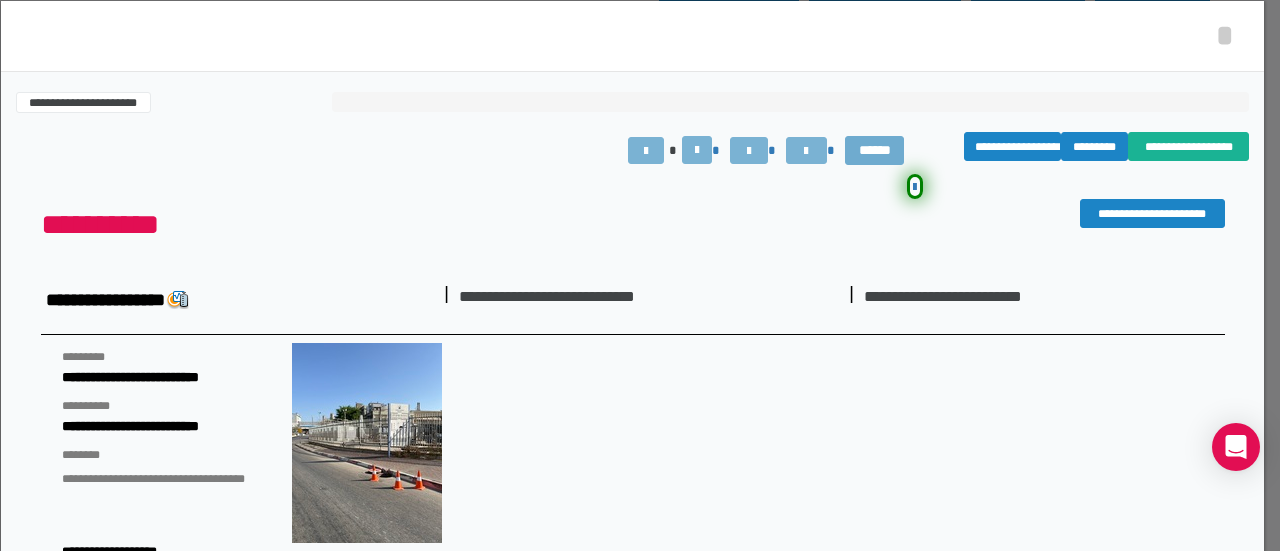 click on "******" at bounding box center (874, 151) 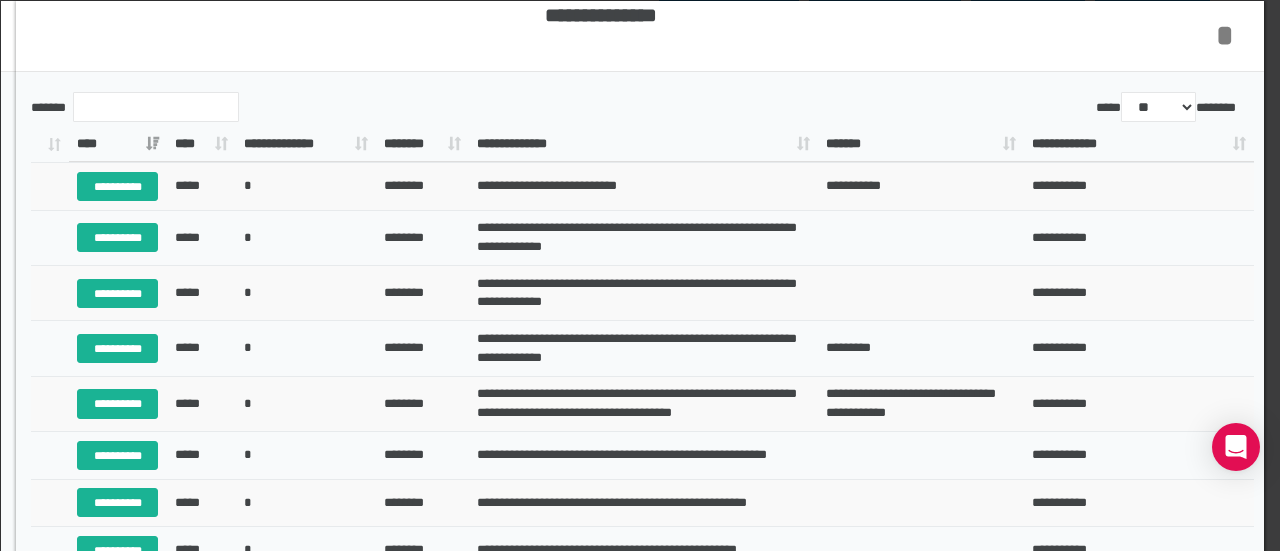 click on "*" at bounding box center [1225, 35] 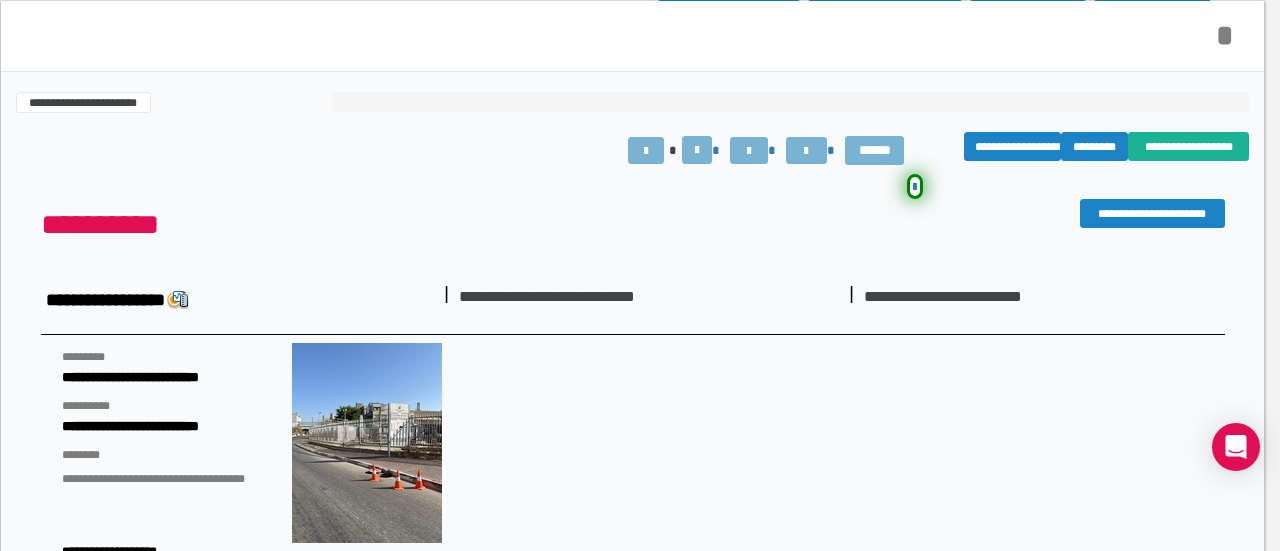 click on "*" at bounding box center (1225, 35) 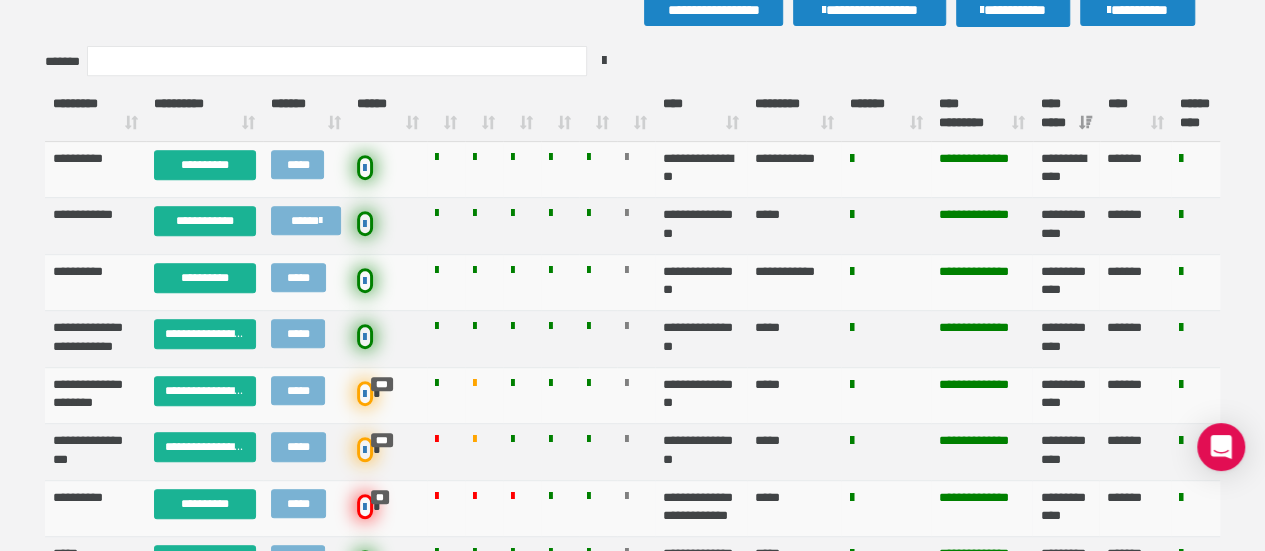 click at bounding box center (560, 114) 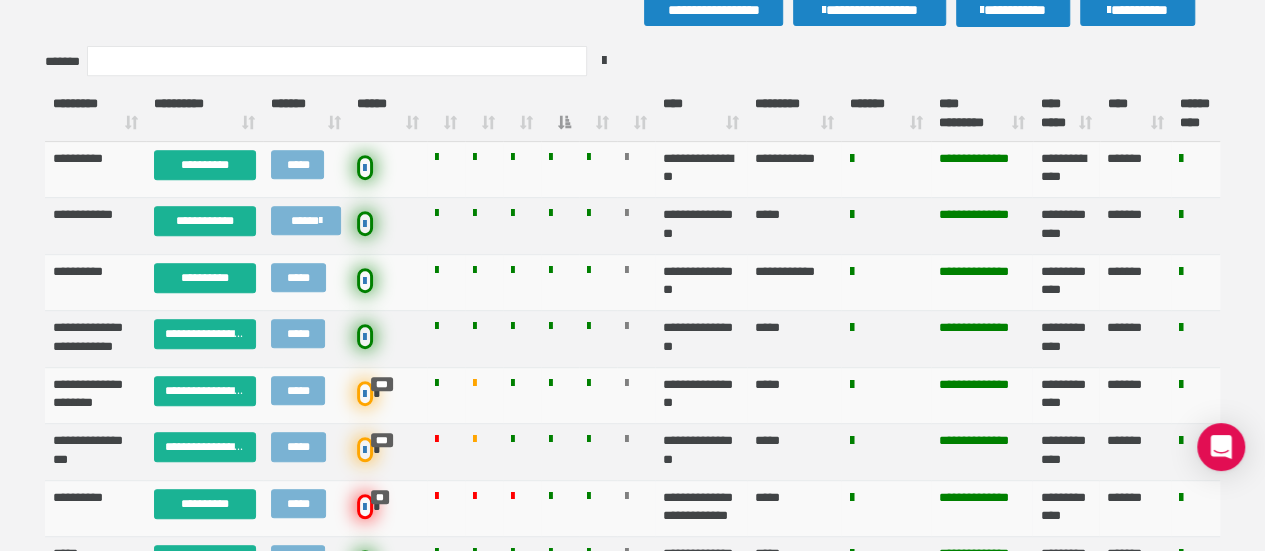click at bounding box center [560, 114] 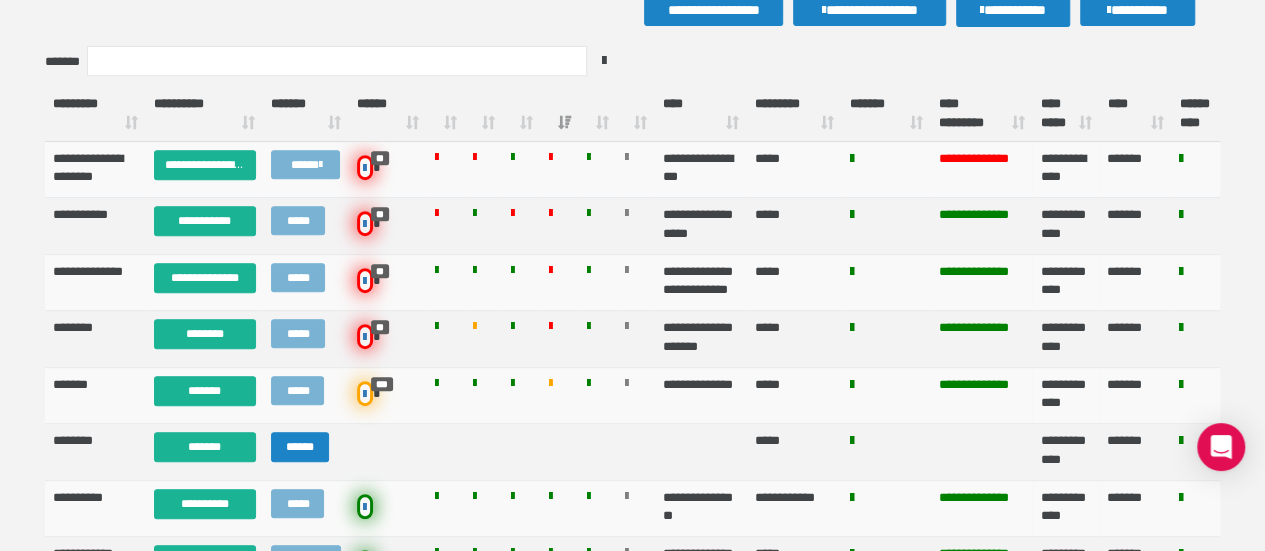 click at bounding box center [522, 114] 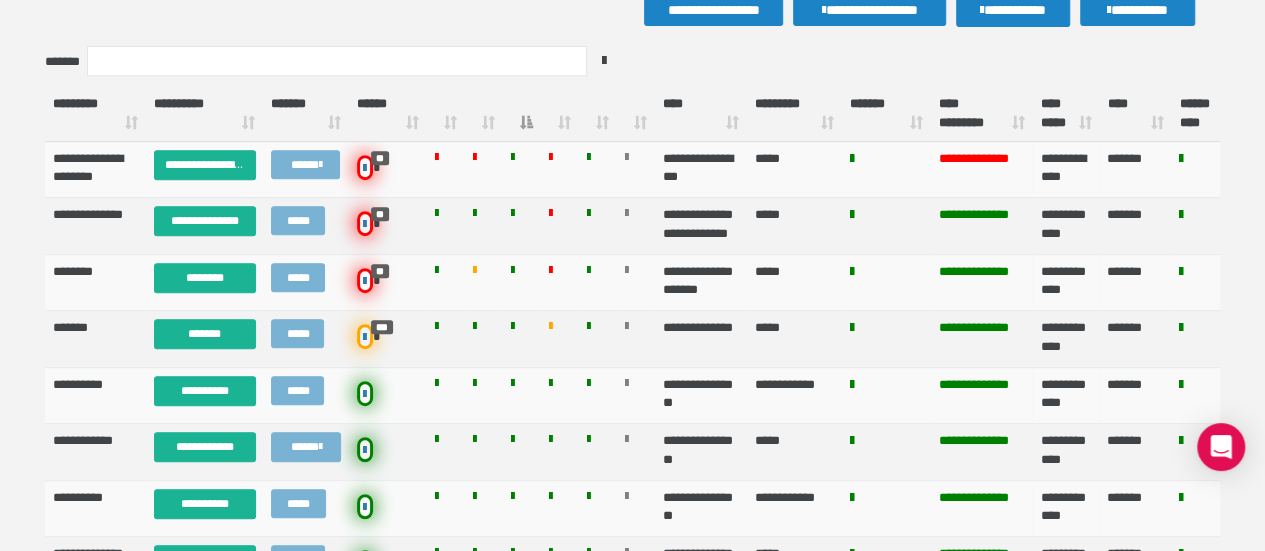 click at bounding box center [522, 114] 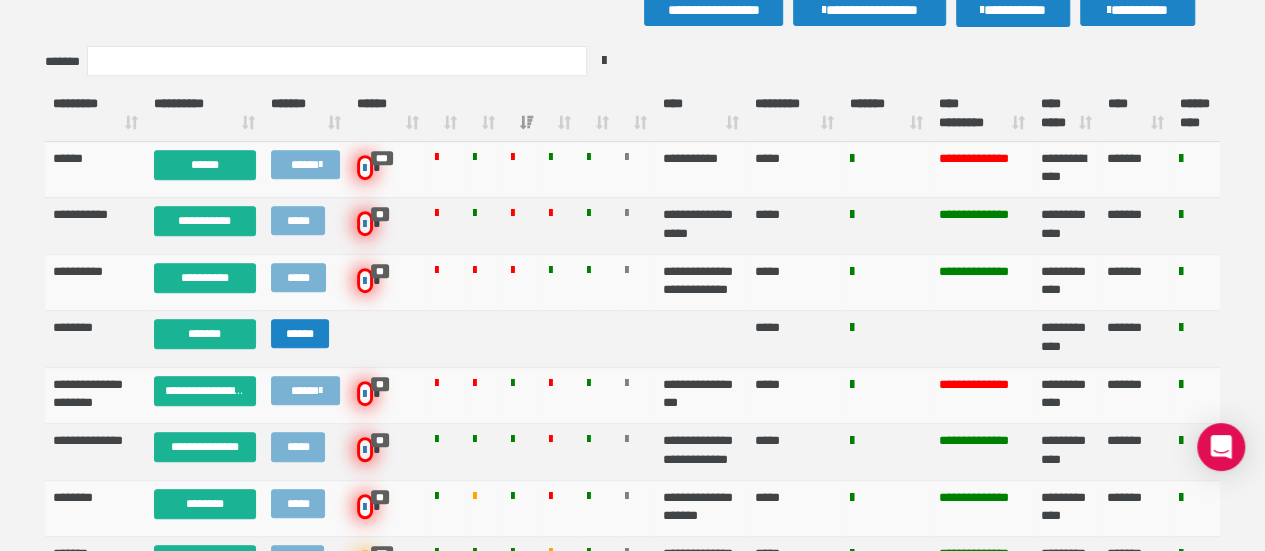 click on "**** *********" at bounding box center [982, 114] 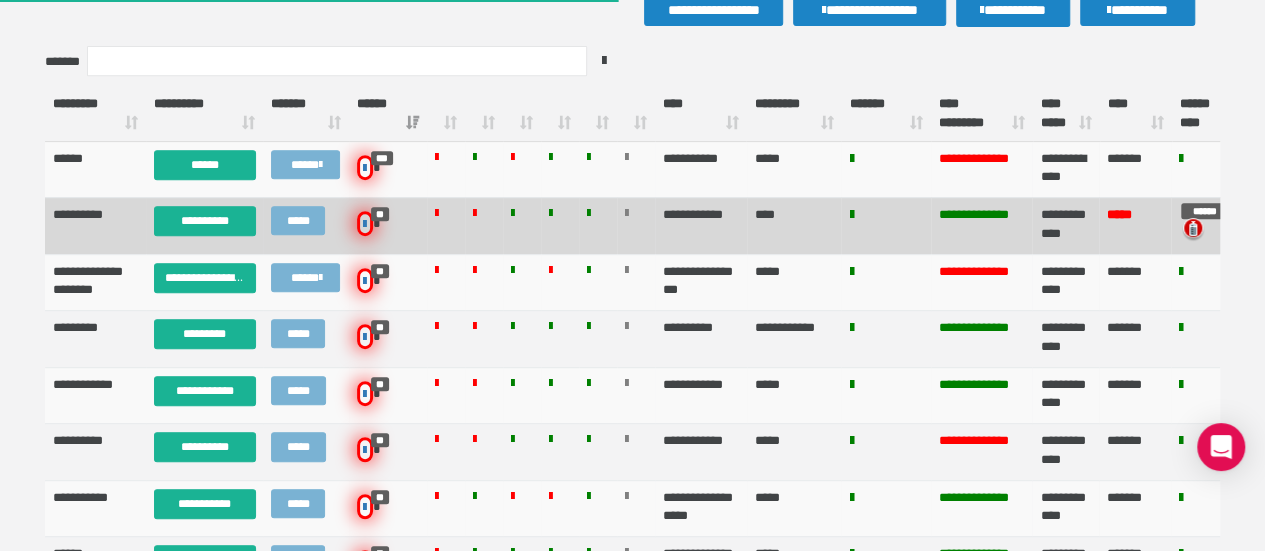 scroll, scrollTop: 402, scrollLeft: 0, axis: vertical 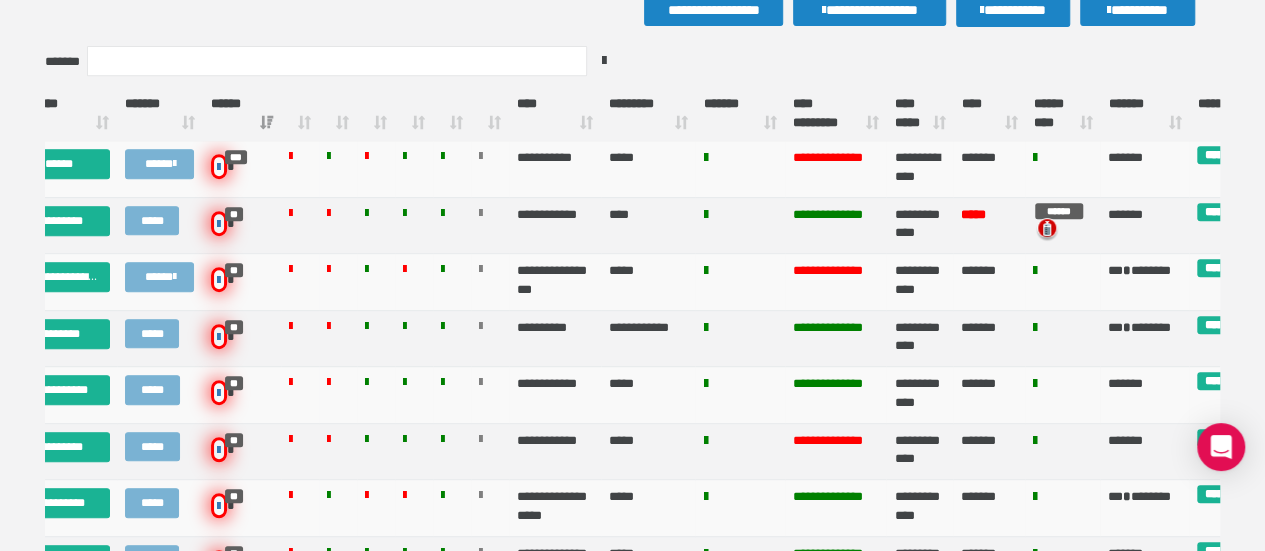 click on "****** ****" at bounding box center (1063, 114) 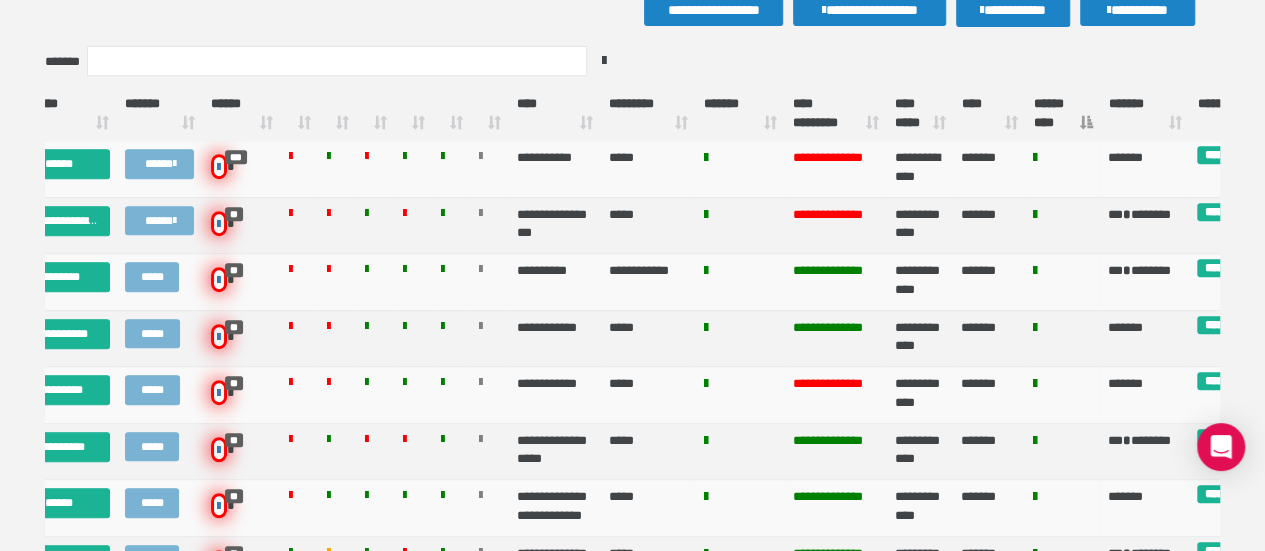 click on "****** ****" at bounding box center (1063, 114) 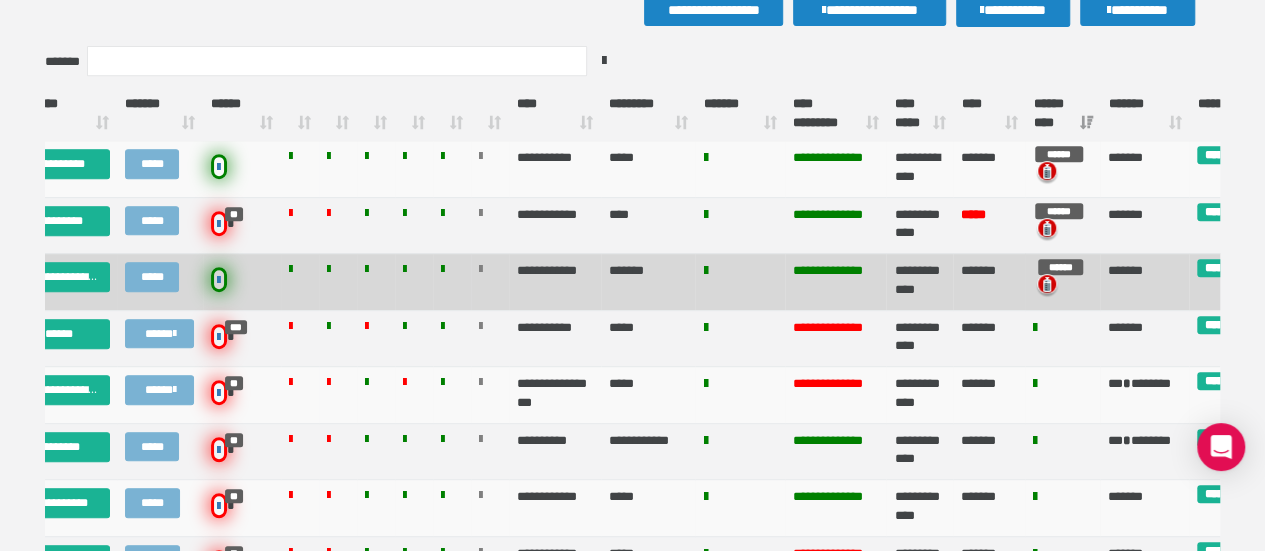 scroll, scrollTop: 0, scrollLeft: 21, axis: horizontal 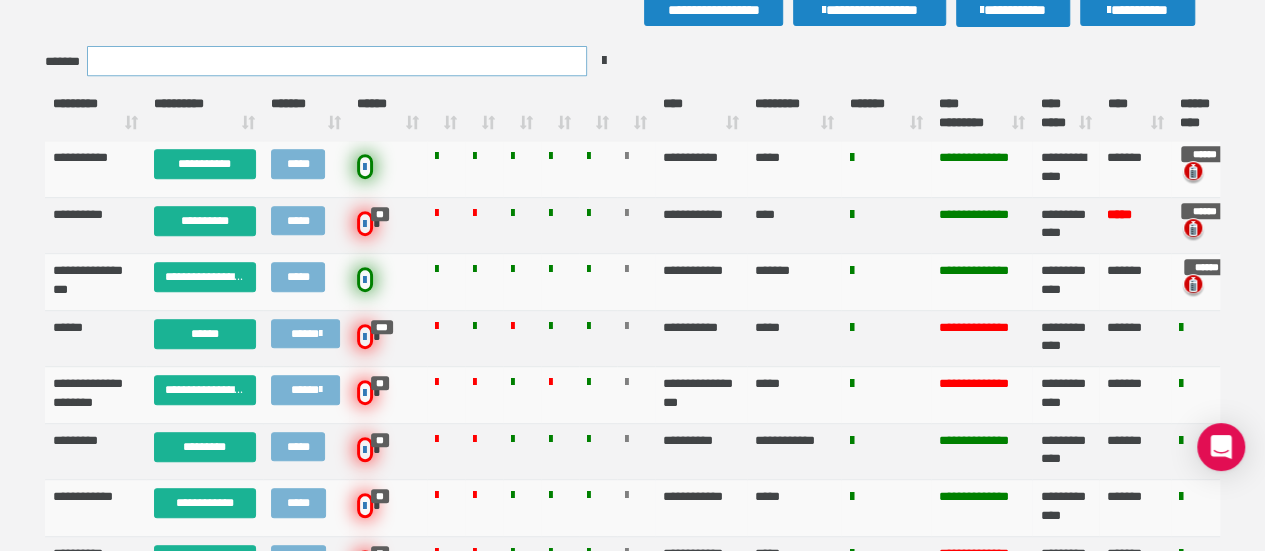 click on "*******" at bounding box center (337, 61) 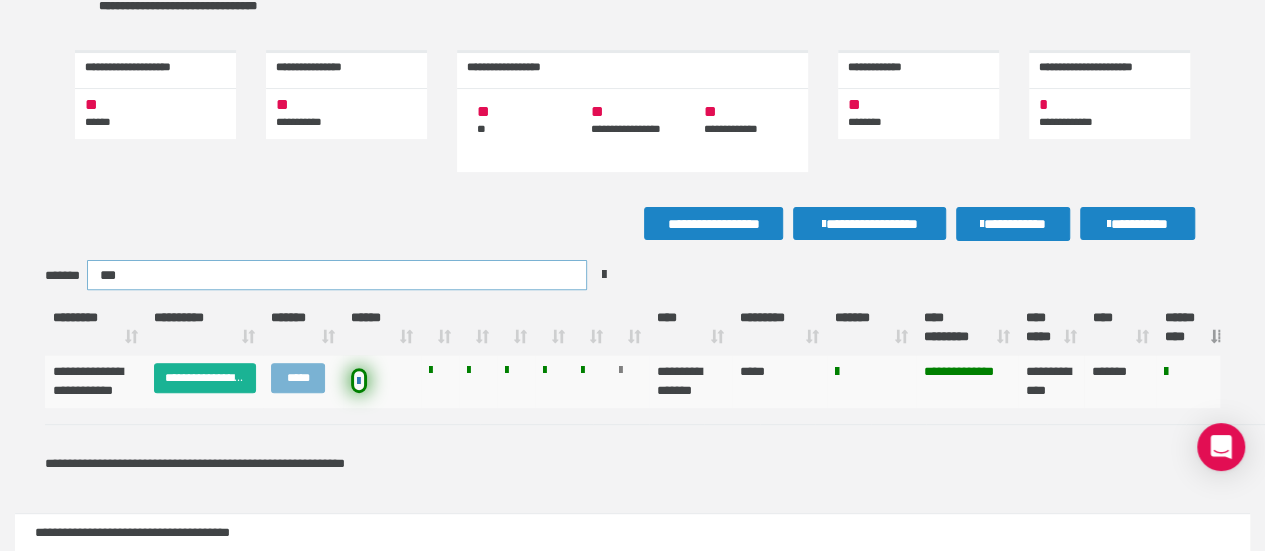 scroll, scrollTop: 0, scrollLeft: 0, axis: both 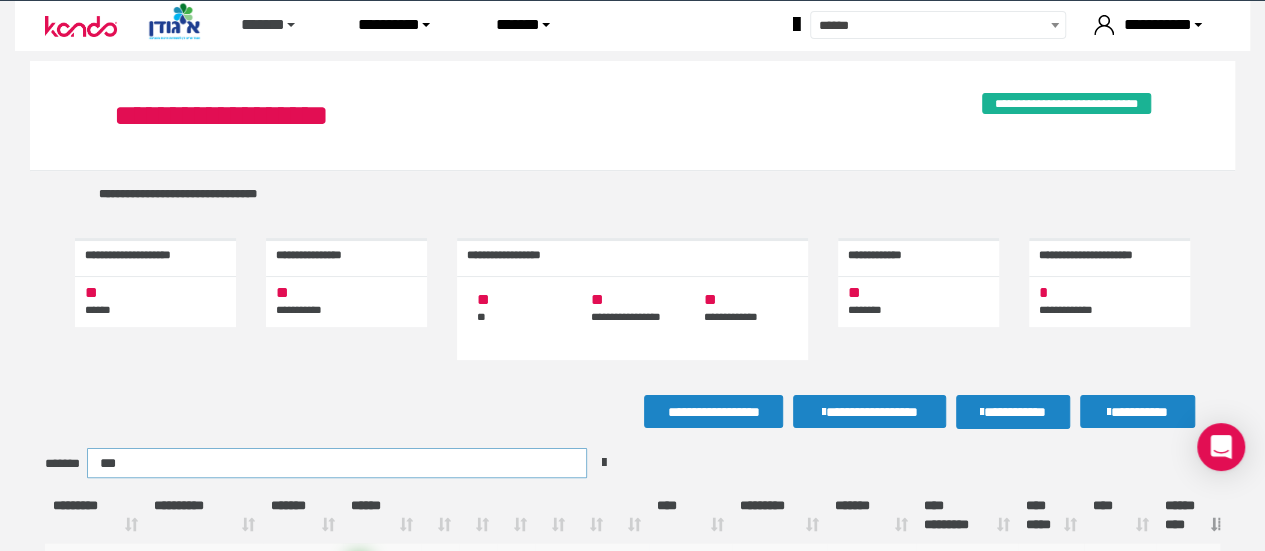 type on "***" 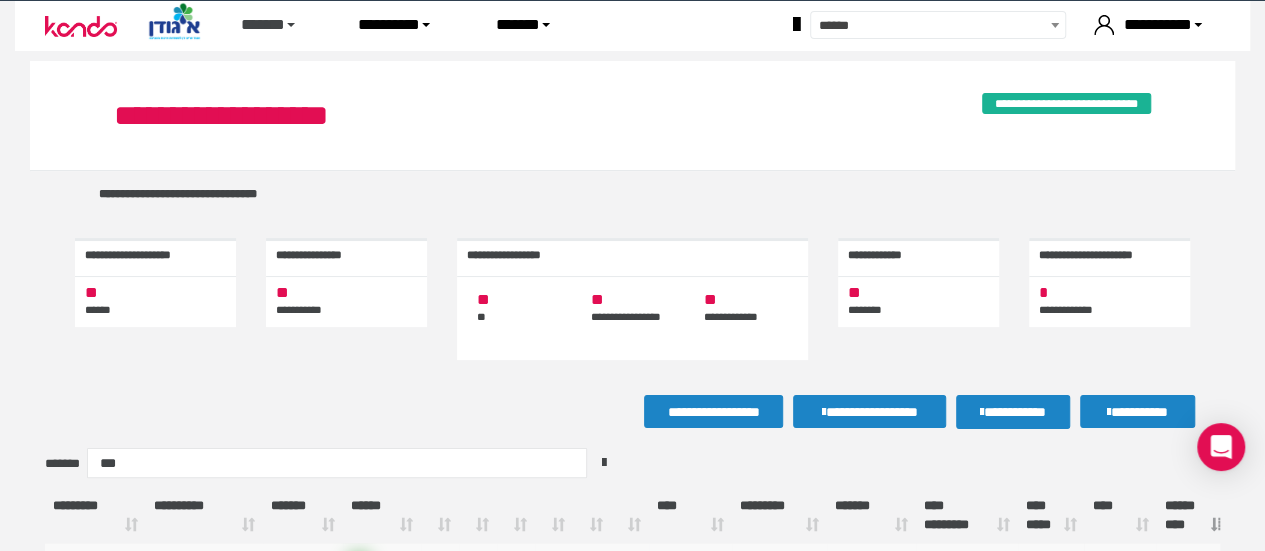 click on "******" at bounding box center (274, 25) 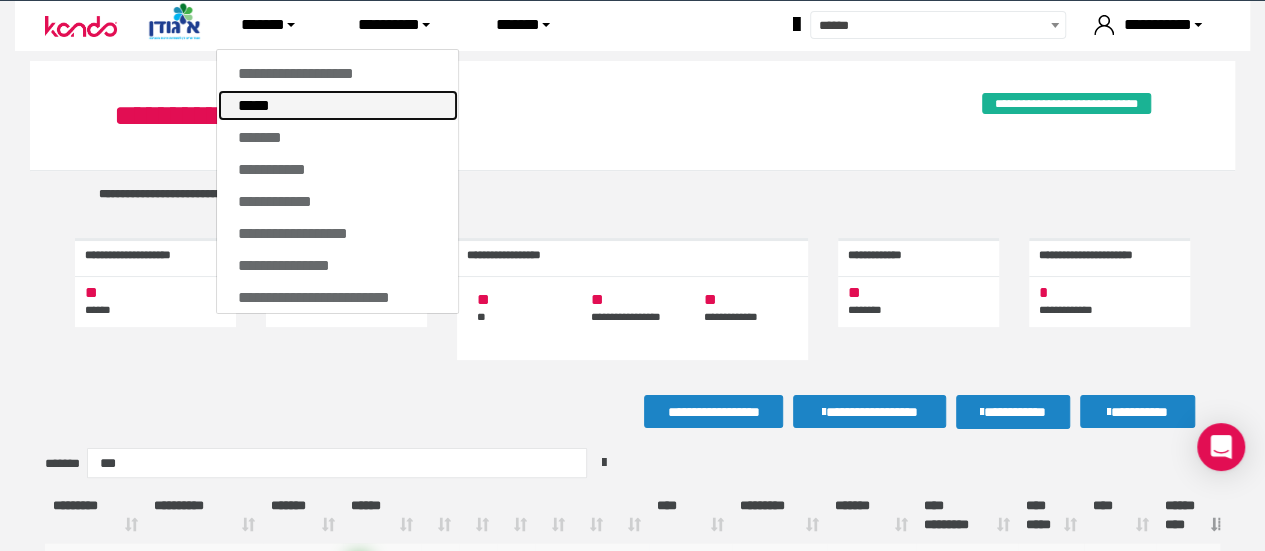 click on "*****" at bounding box center (338, 105) 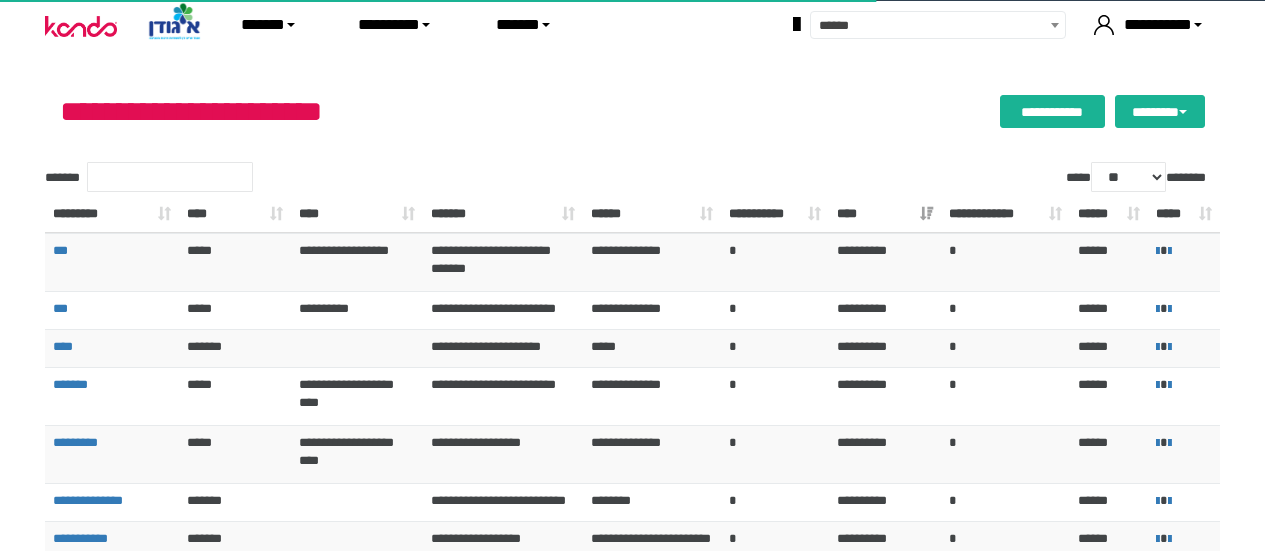 scroll, scrollTop: 0, scrollLeft: 0, axis: both 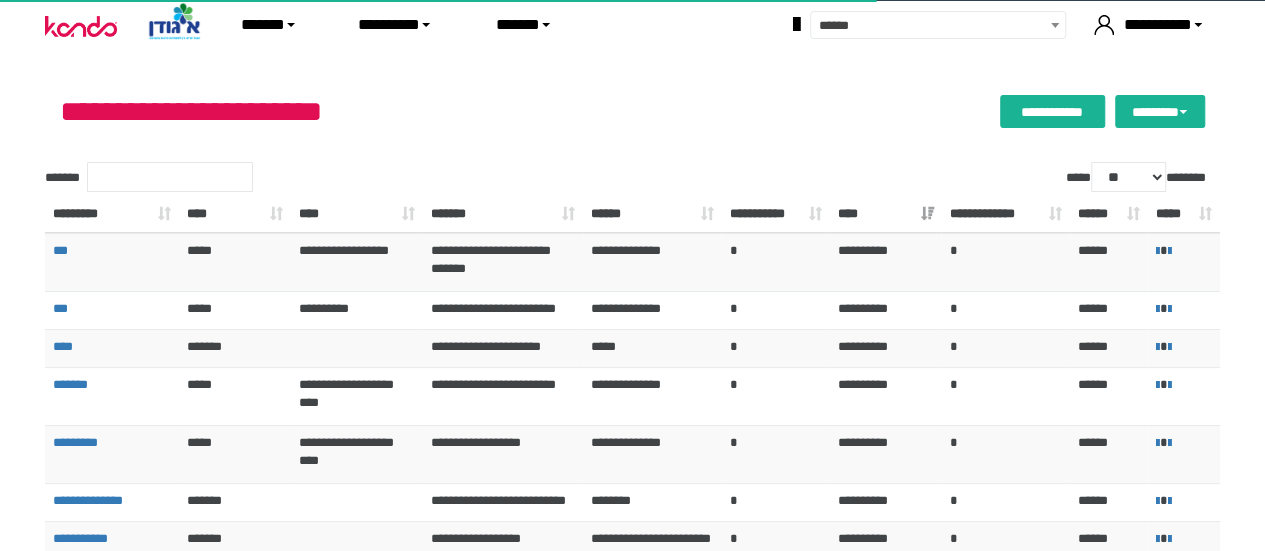 click on "******" at bounding box center (274, 25) 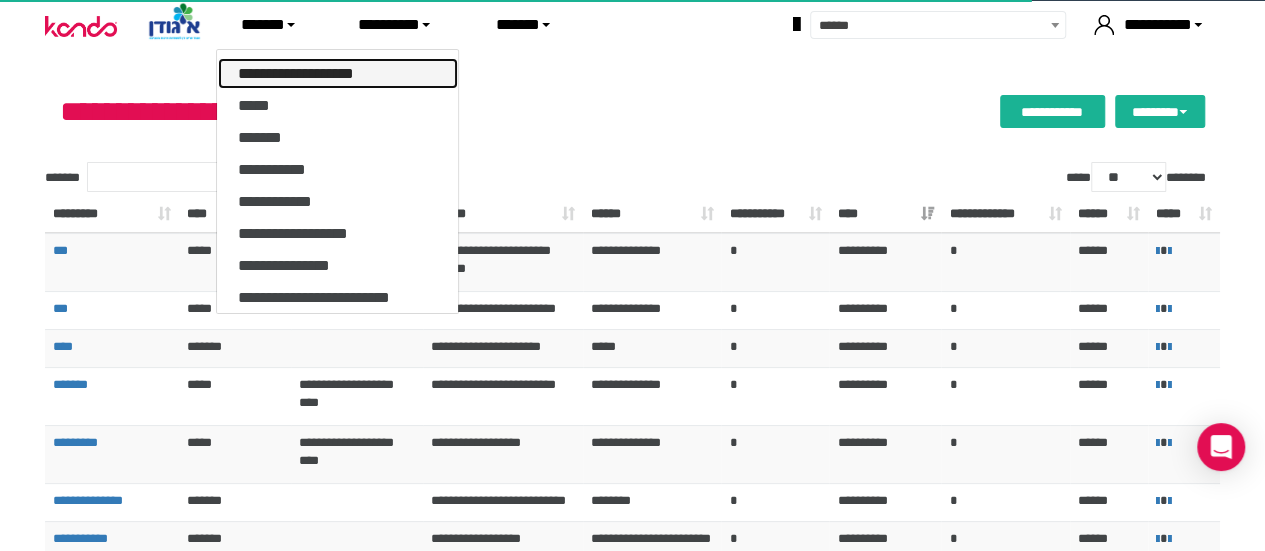 click on "**********" at bounding box center [338, 73] 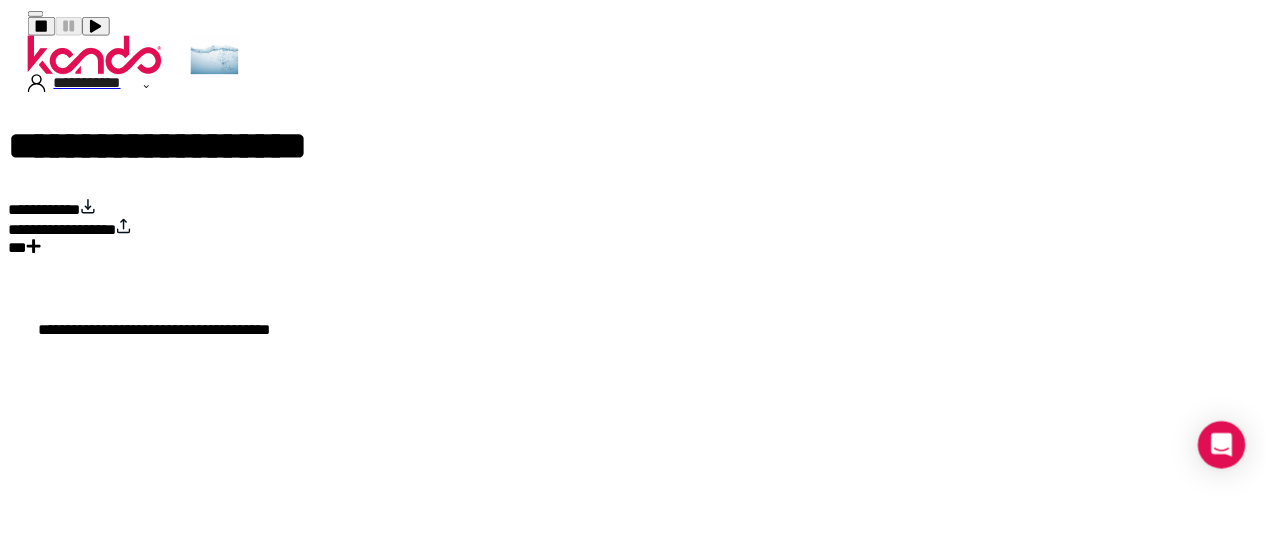 scroll, scrollTop: 0, scrollLeft: 0, axis: both 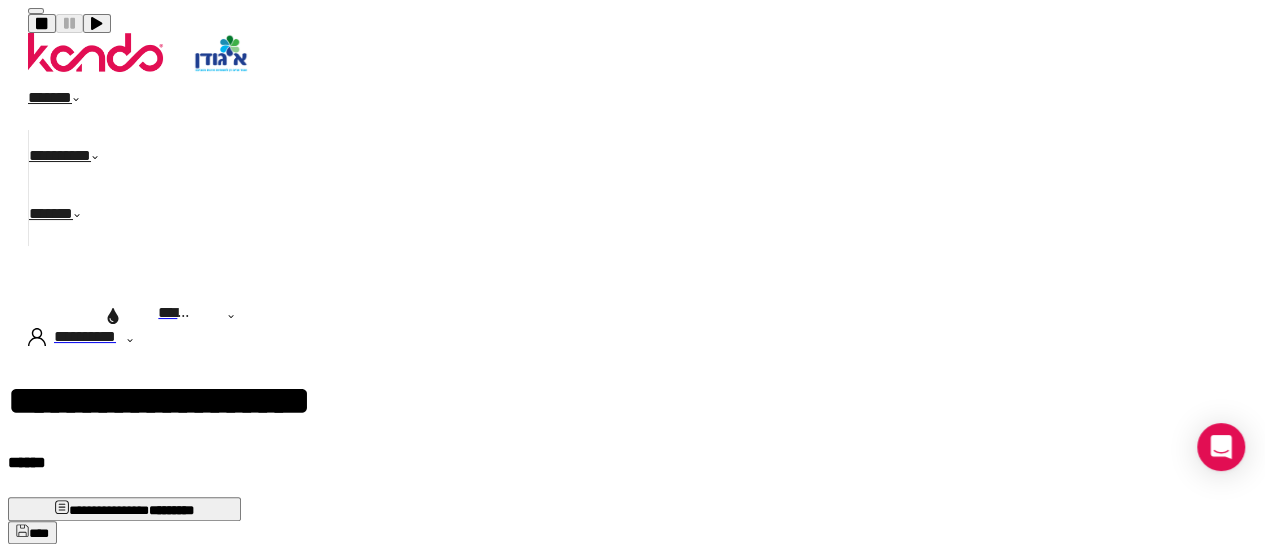 click on "*********" at bounding box center [125, 589] 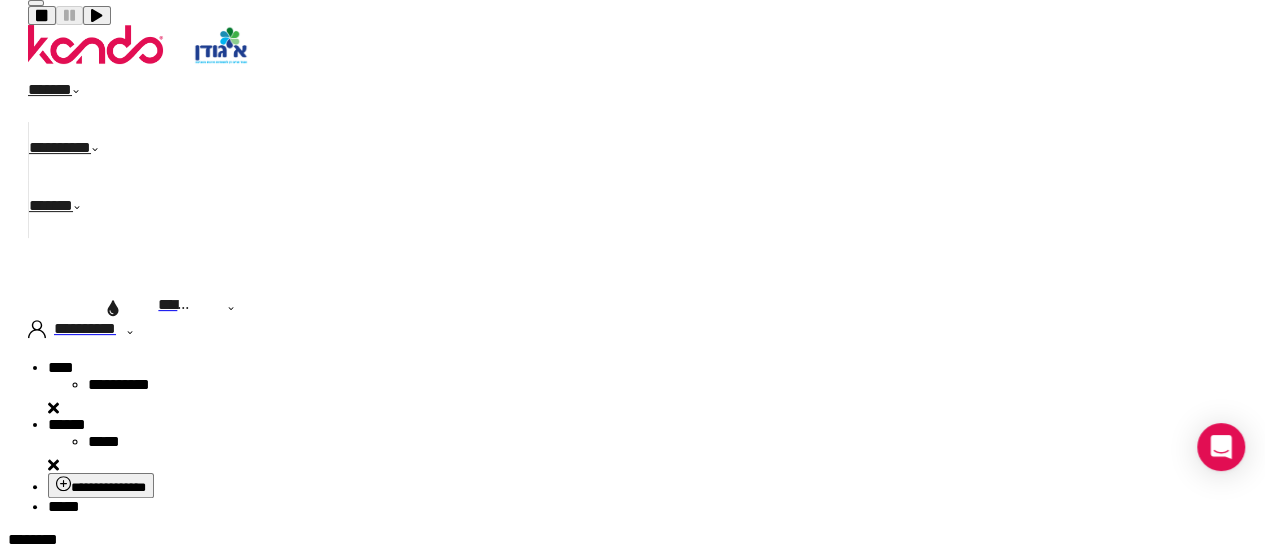 scroll, scrollTop: 203, scrollLeft: 0, axis: vertical 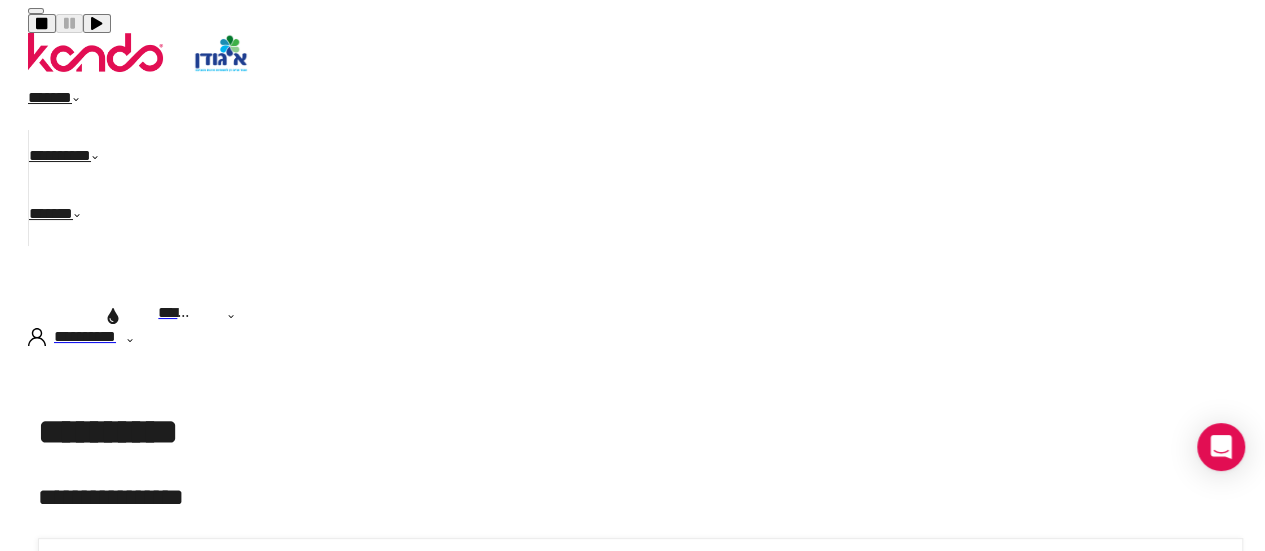 click on "**********" at bounding box center (640, 180) 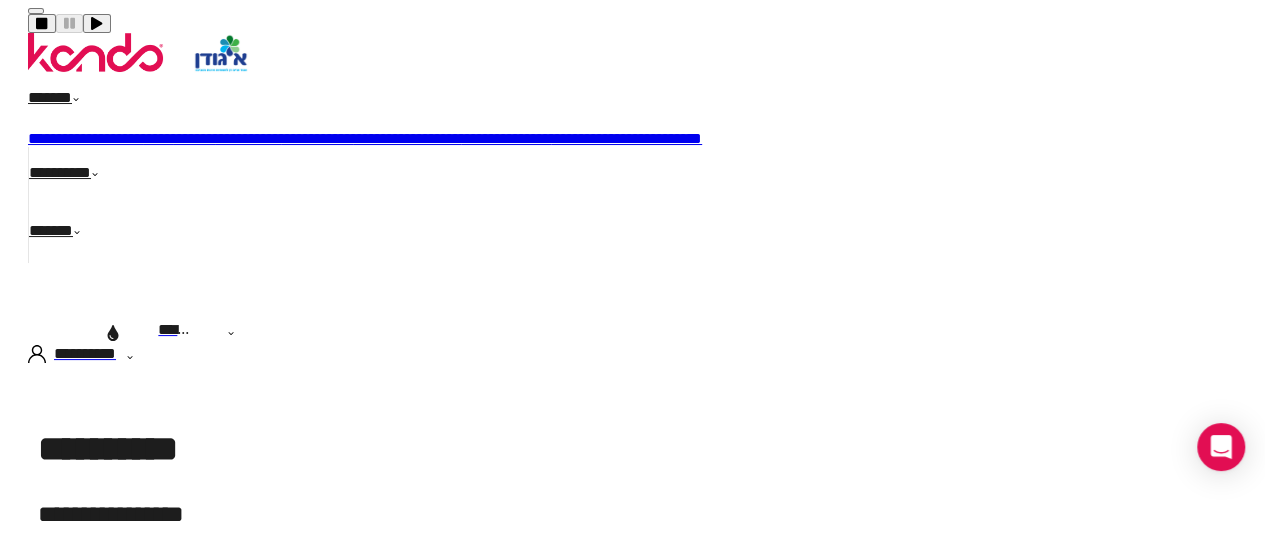 click on "**********" at bounding box center (407, 138) 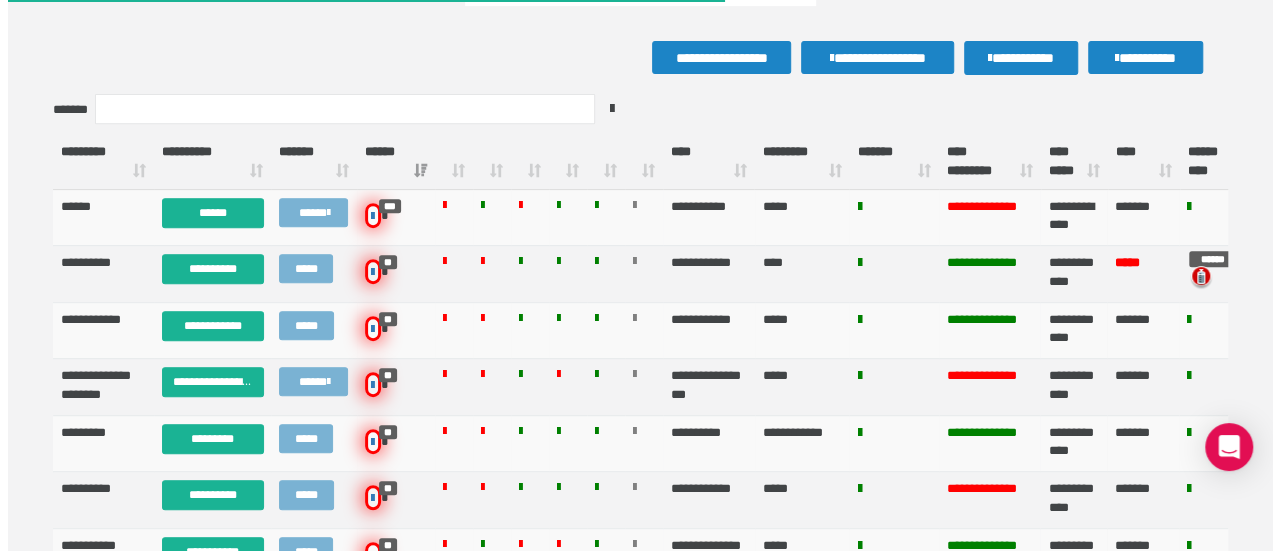 scroll, scrollTop: 367, scrollLeft: 0, axis: vertical 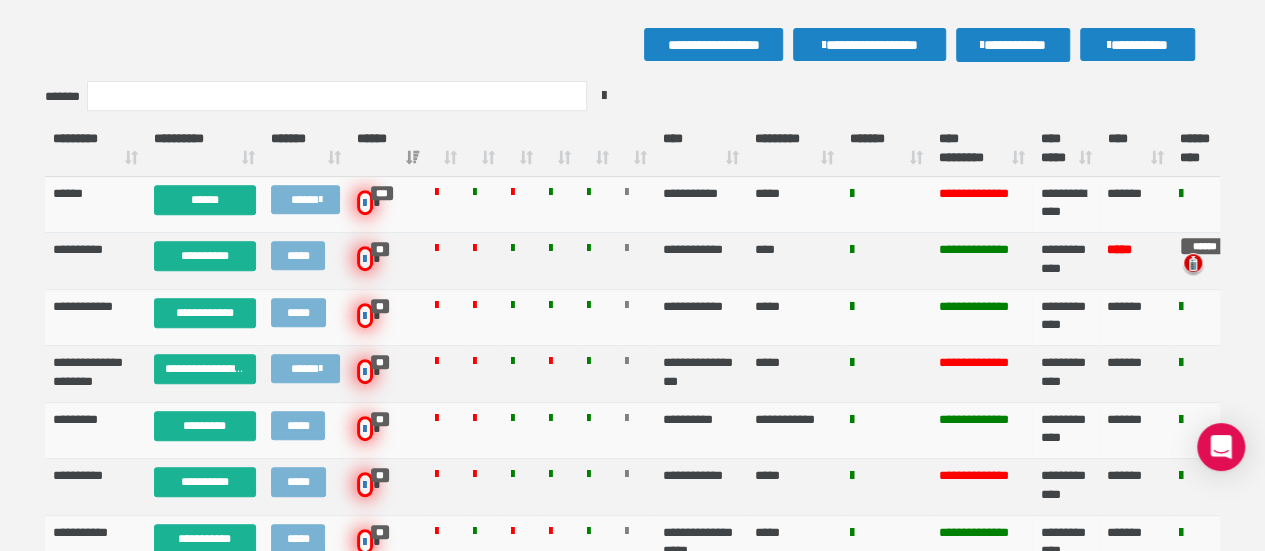click at bounding box center [560, 149] 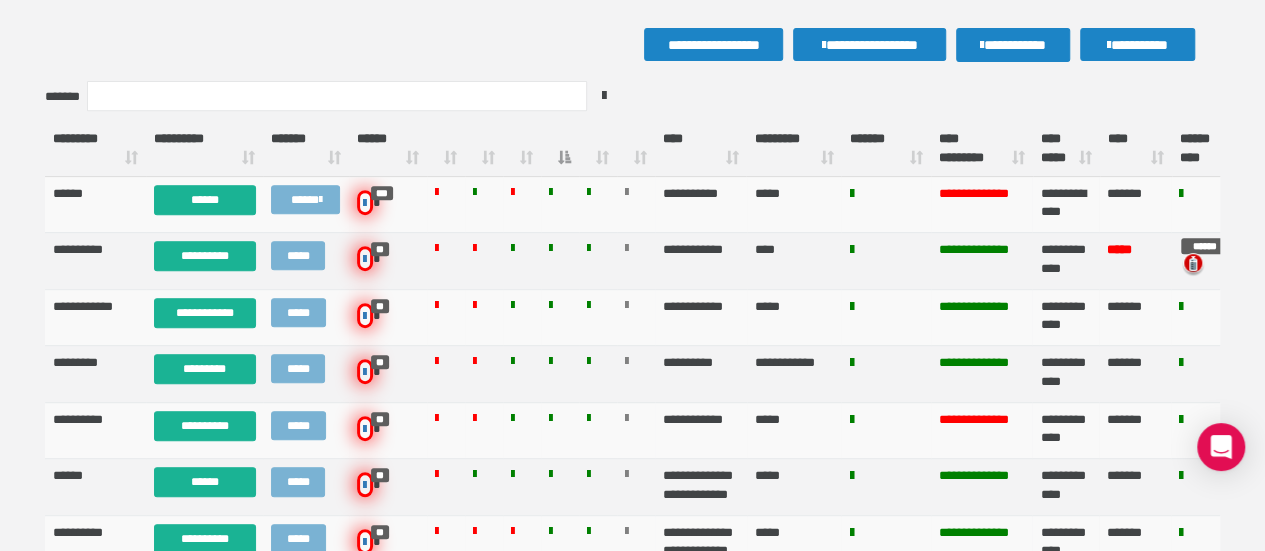 click at bounding box center [560, 149] 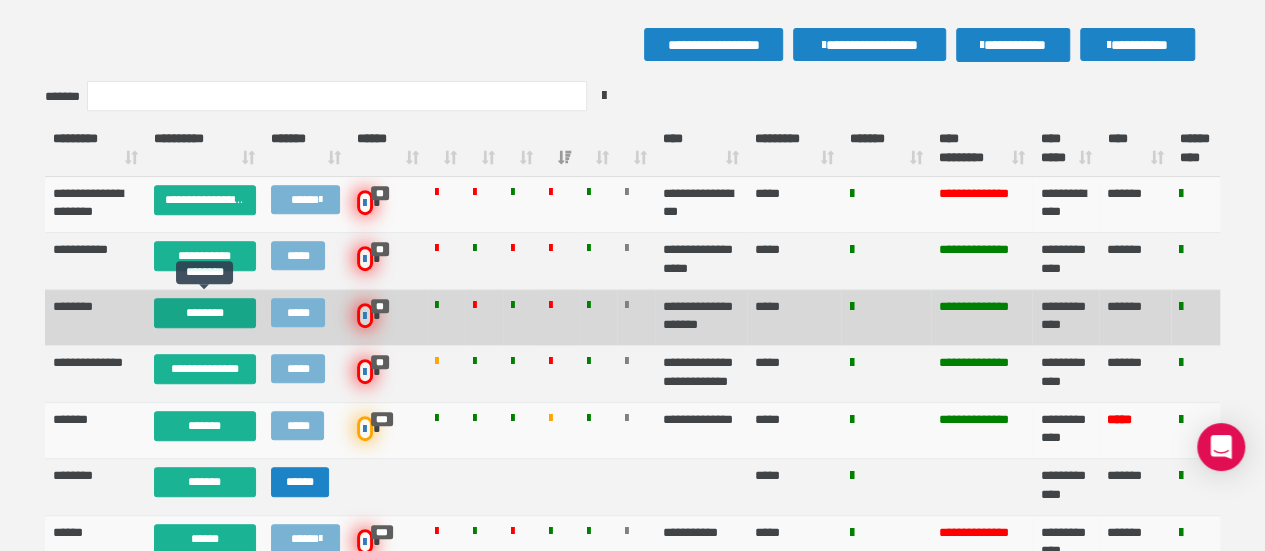 click on "********" at bounding box center (205, 313) 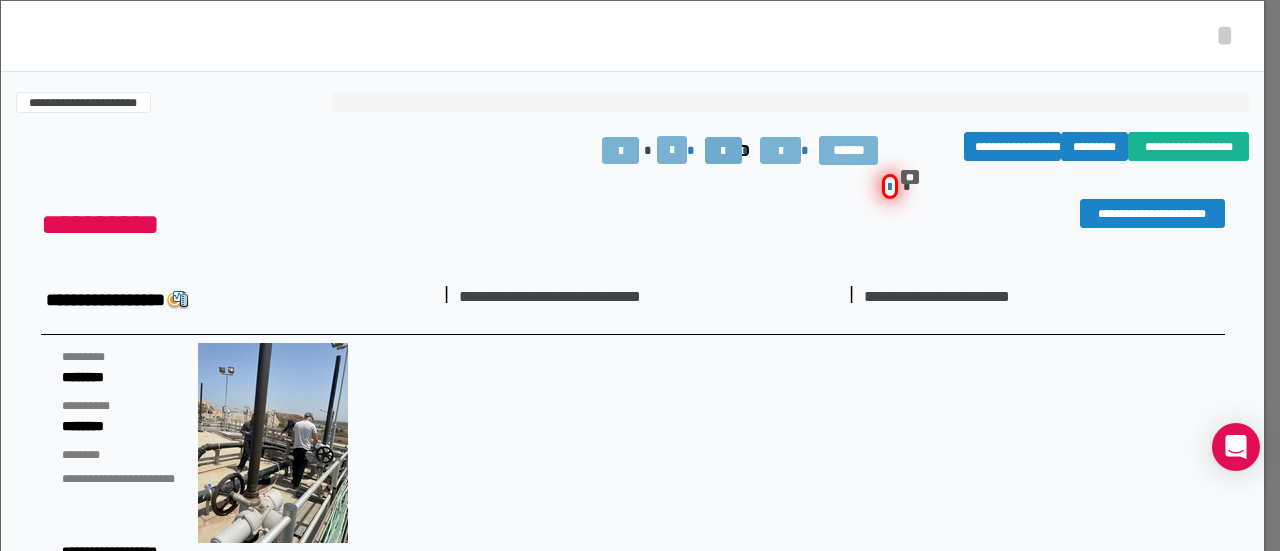 click at bounding box center [723, 150] 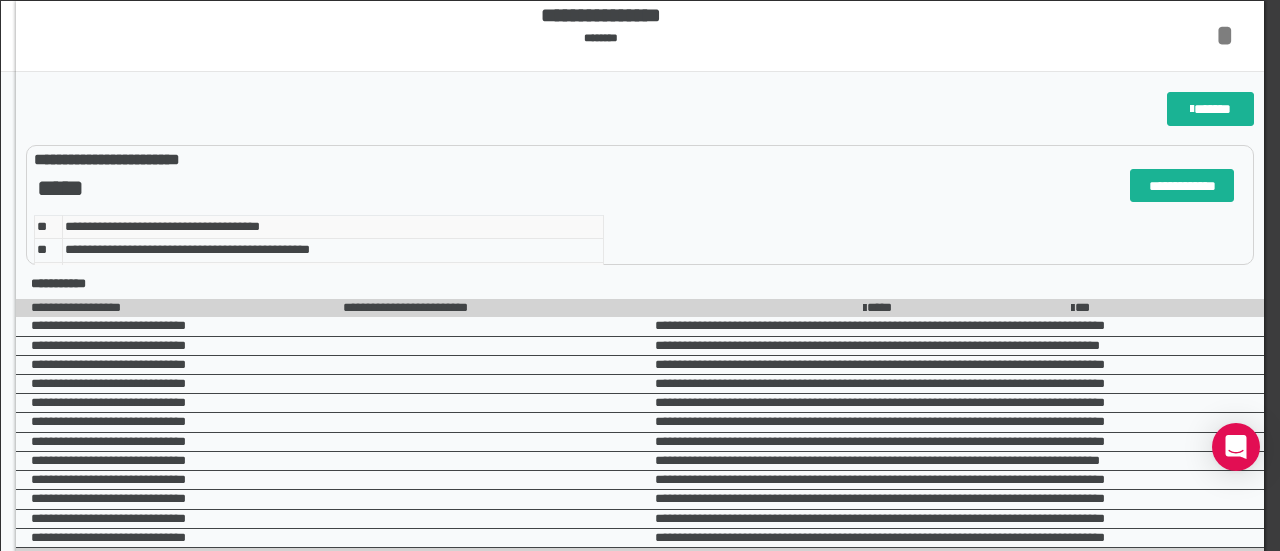 click on "*" at bounding box center [1225, 35] 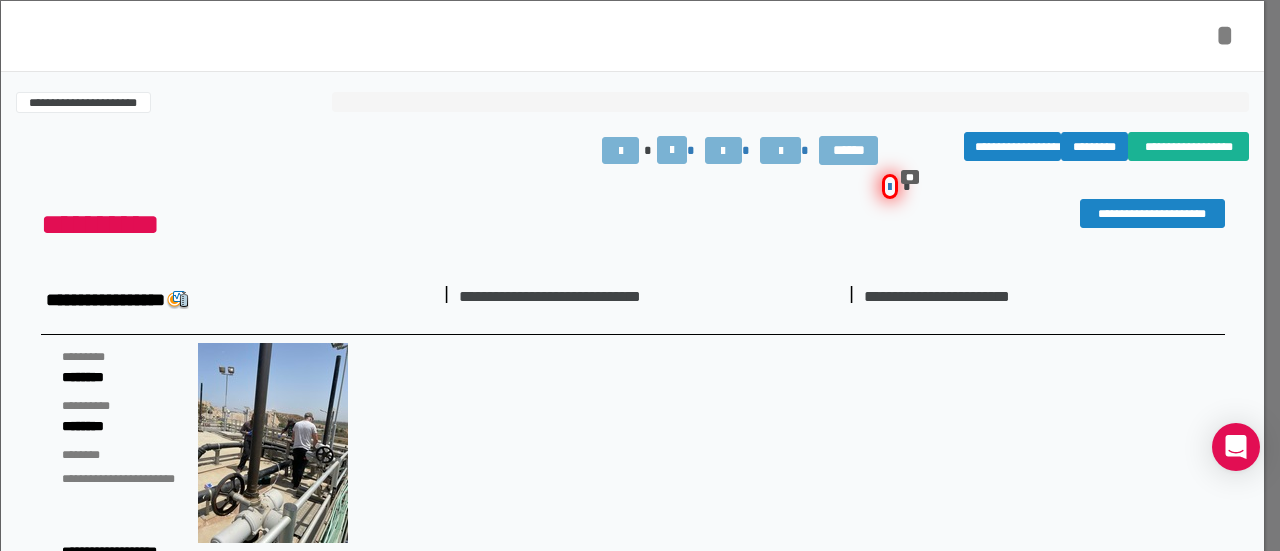 click on "*" at bounding box center (1225, 35) 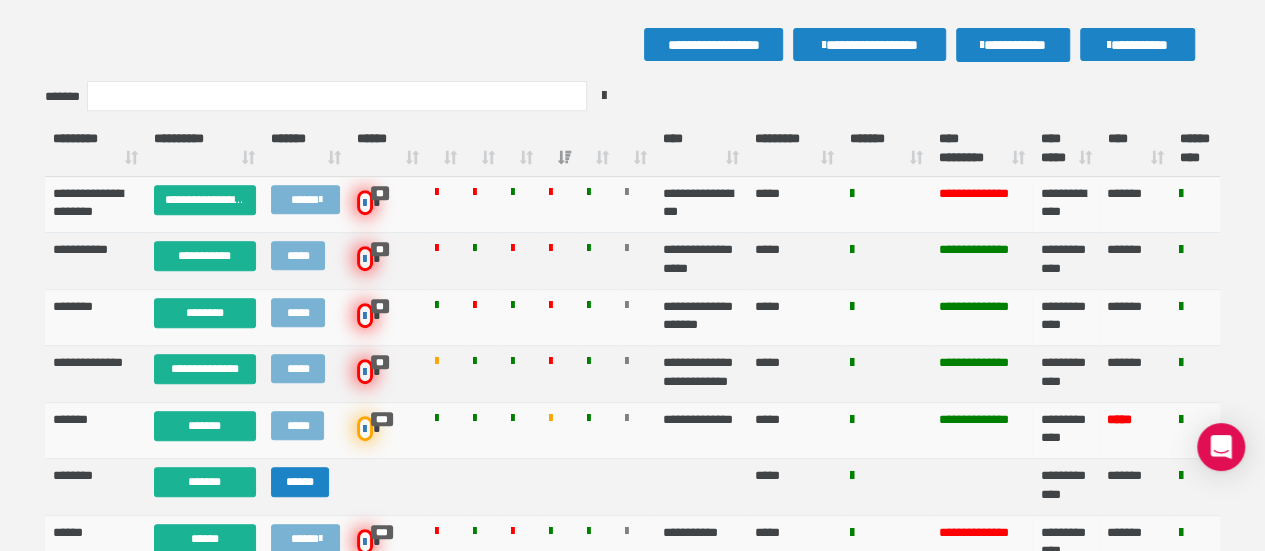 click on "**** *****" at bounding box center [1066, 149] 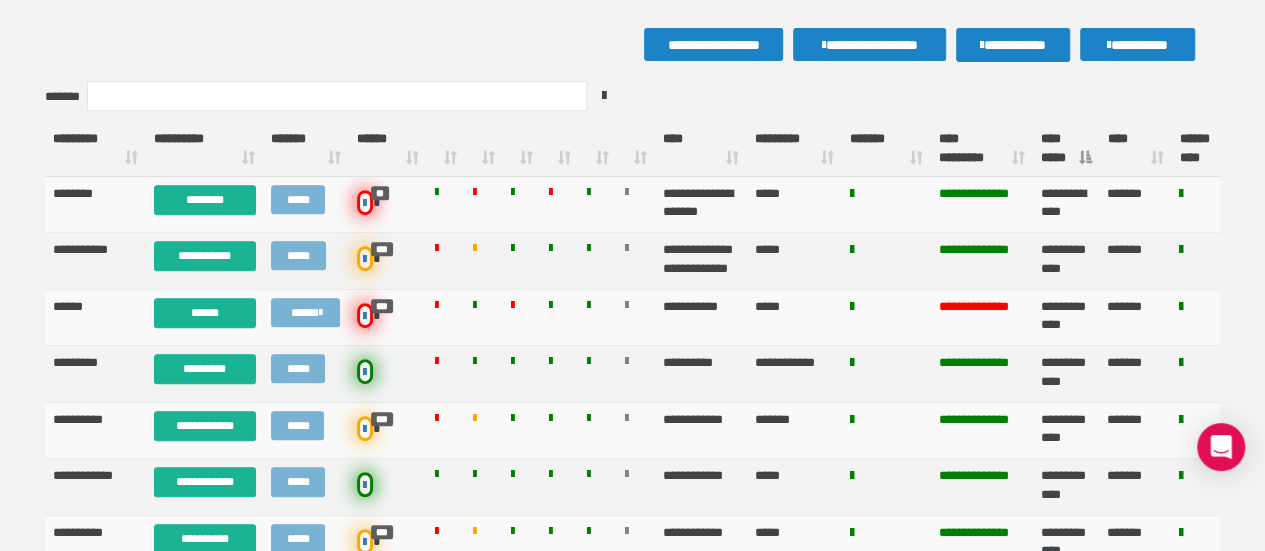 click on "**** *****" at bounding box center (1066, 149) 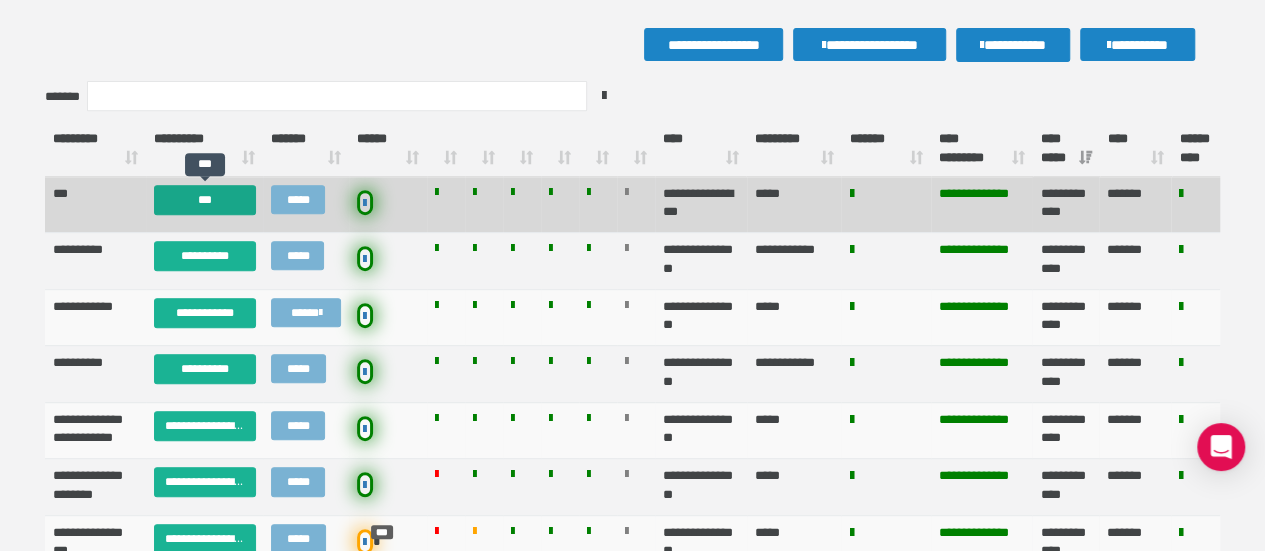 click on "***" at bounding box center (205, 200) 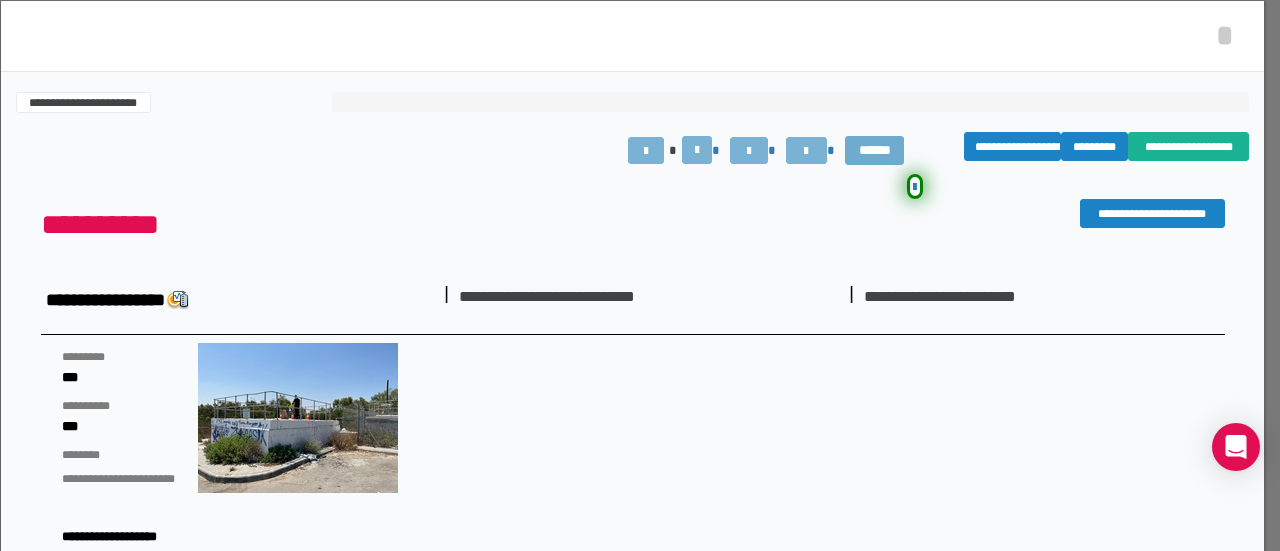 click on "******" at bounding box center [874, 151] 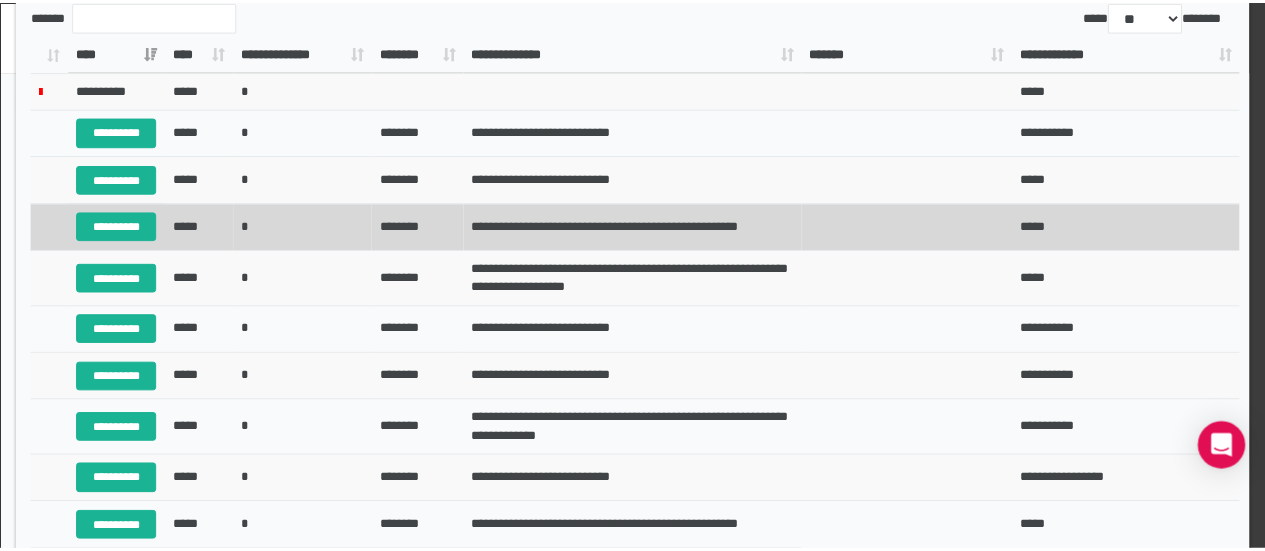 scroll, scrollTop: 0, scrollLeft: 0, axis: both 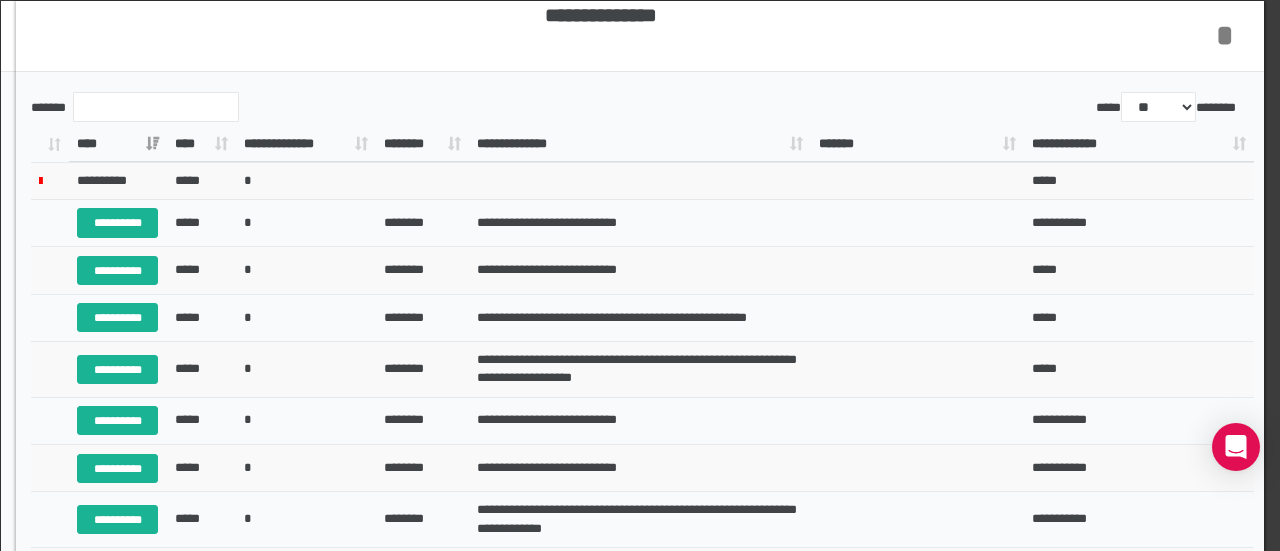 click on "*" at bounding box center (1225, 35) 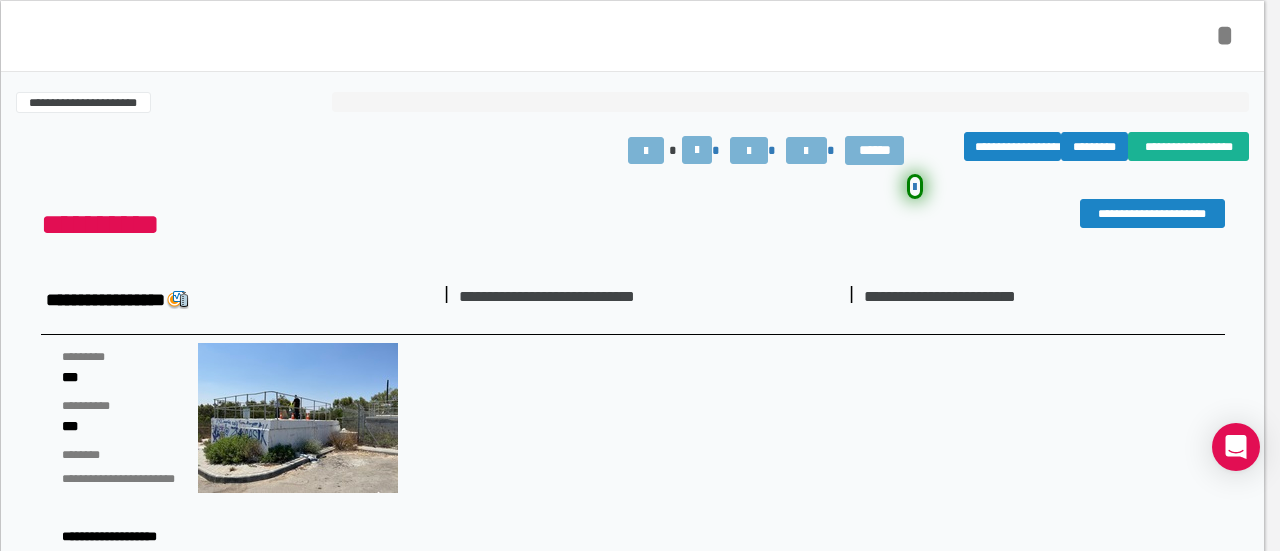 click on "*" at bounding box center [1225, 35] 